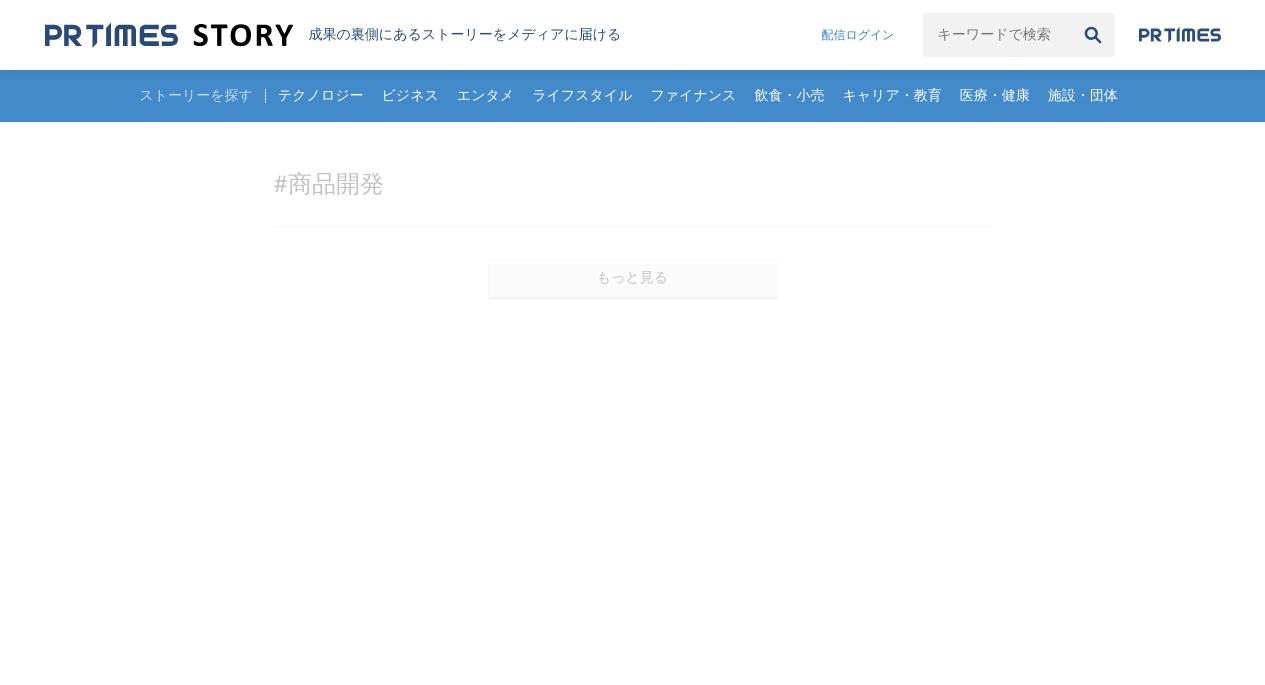 scroll, scrollTop: 0, scrollLeft: 0, axis: both 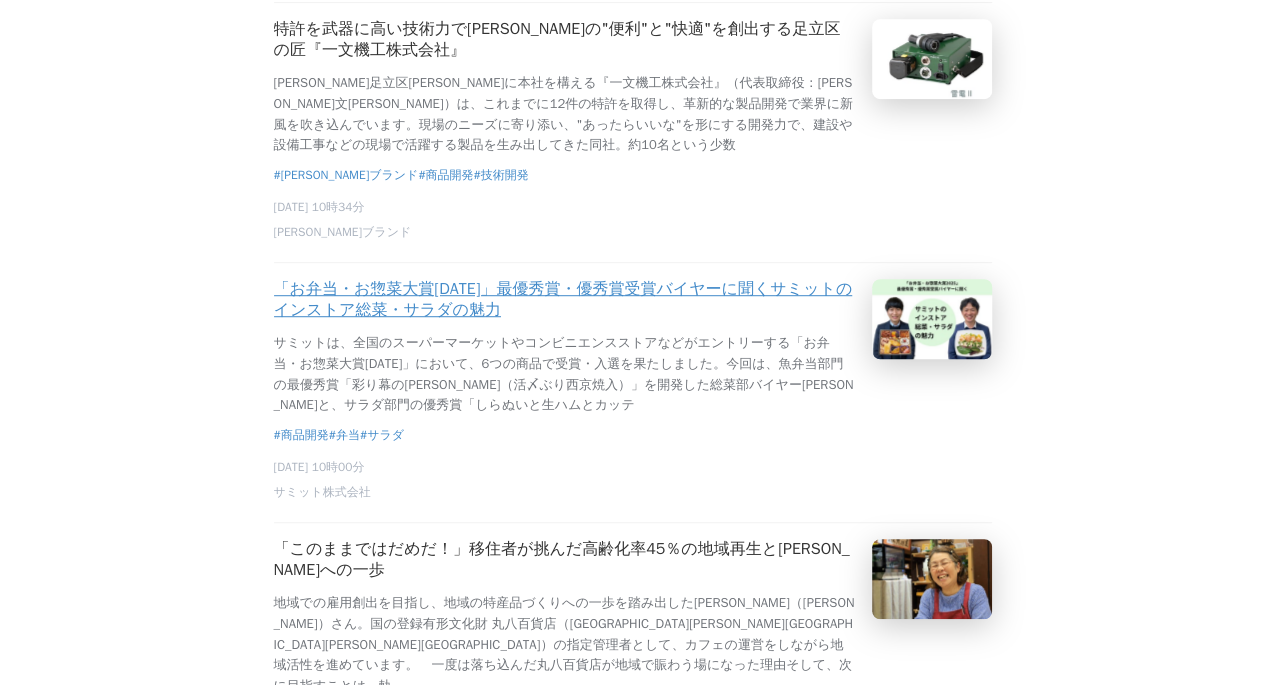 click on "「お弁当・お惣菜大賞[DATE]」最優秀賞・優秀賞受賞バイヤーに聞くサミットのインストア総菜・サラダの魅力" at bounding box center [565, 300] 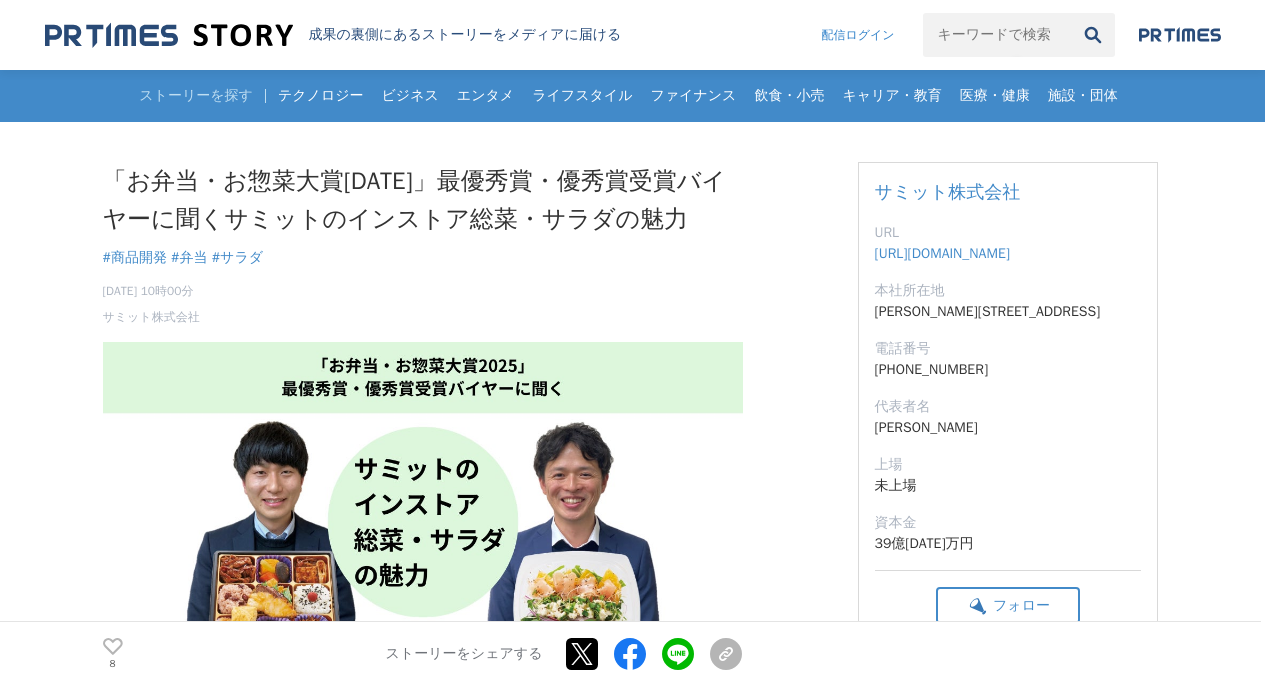 scroll, scrollTop: 0, scrollLeft: 0, axis: both 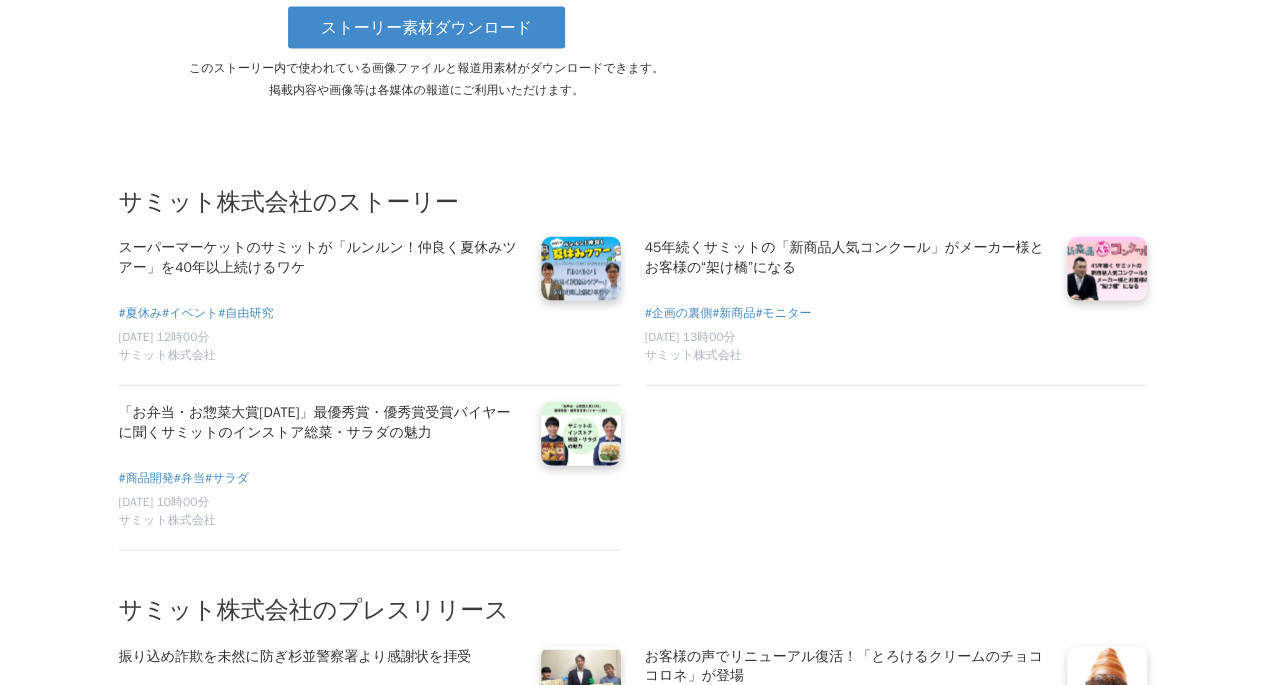 drag, startPoint x: 0, startPoint y: 0, endPoint x: 586, endPoint y: 278, distance: 648.5985 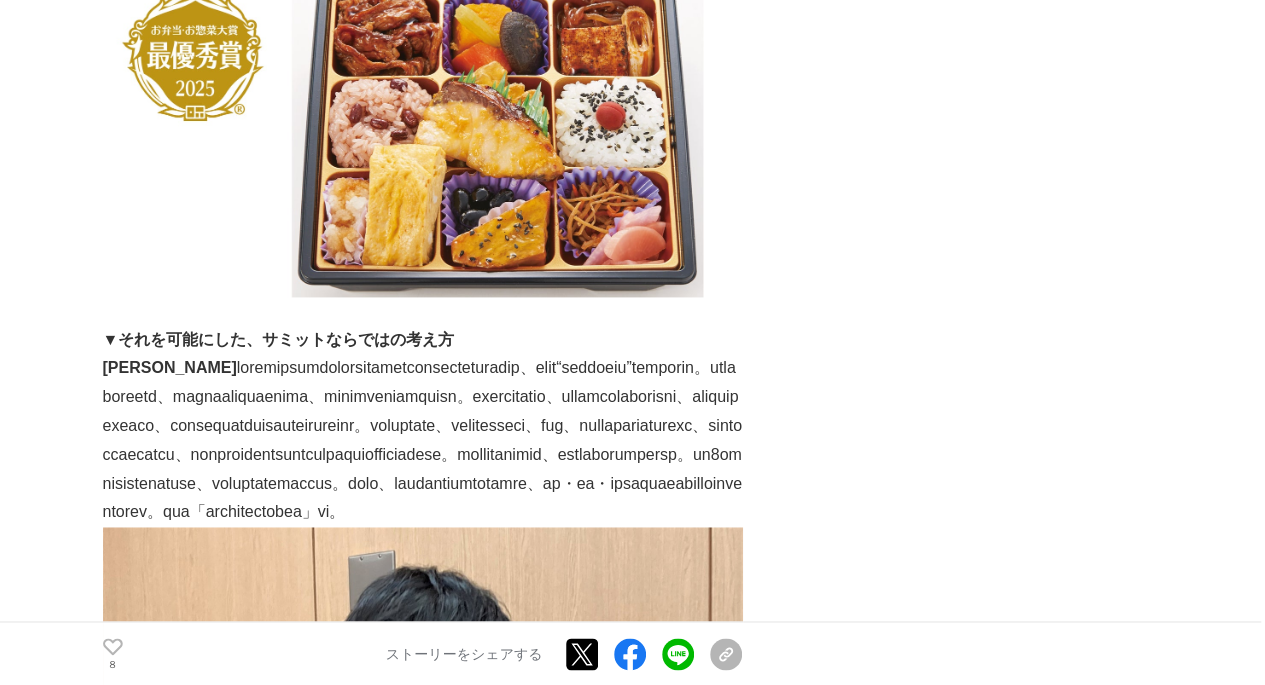 scroll, scrollTop: 1254, scrollLeft: 0, axis: vertical 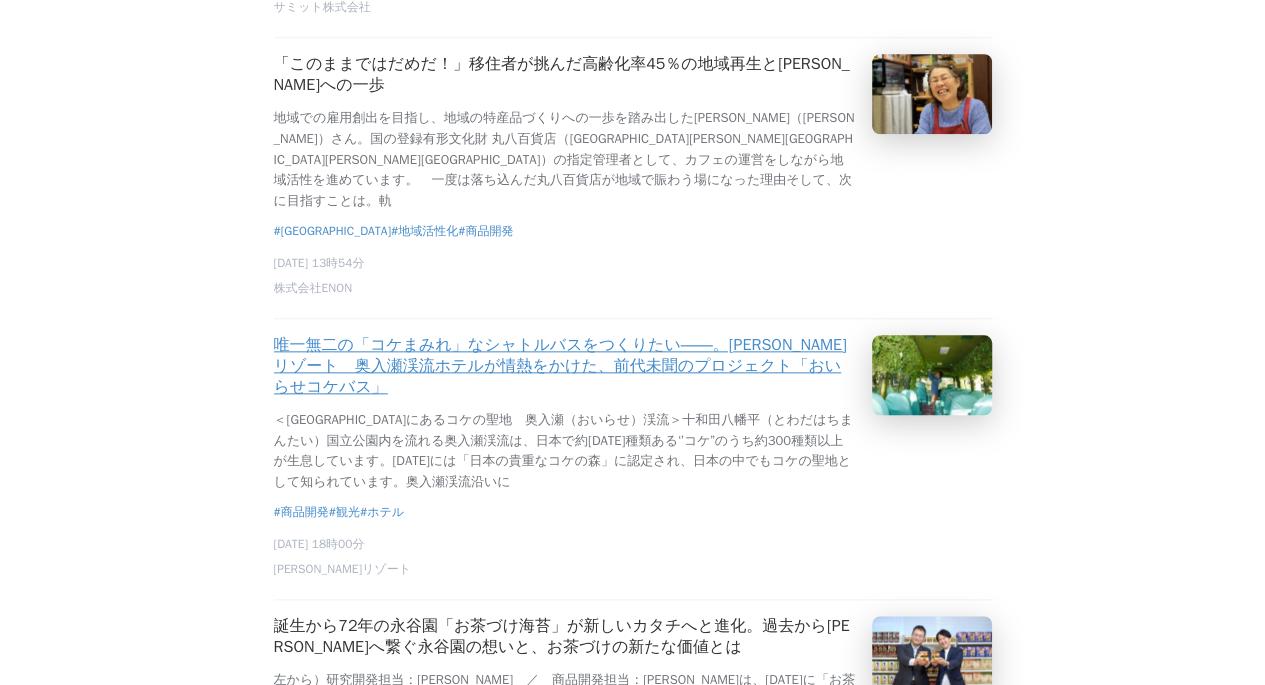 click on "唯一無二の「コケまみれ」なシャトルバスをつくりたい――。[PERSON_NAME]リゾート　奥入瀬渓流ホテルが情熱をかけた、前代未聞のプロジェクト「おいらせコケバス」" at bounding box center (565, 366) 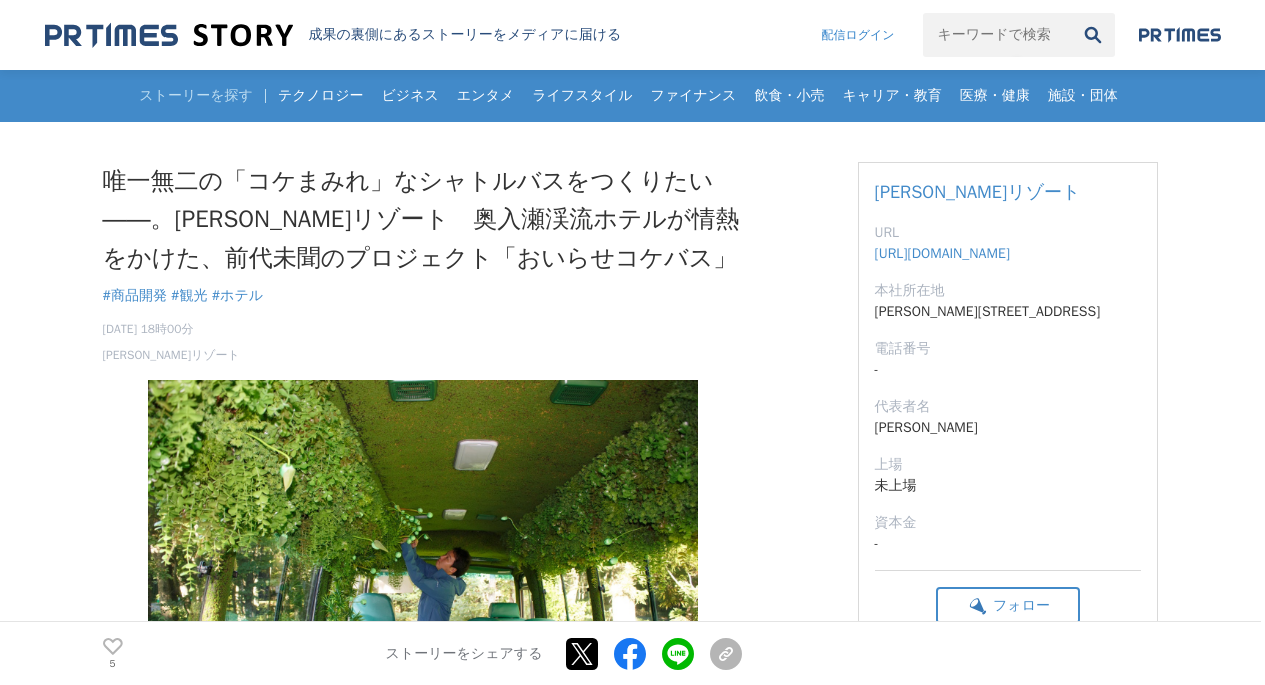 scroll, scrollTop: 0, scrollLeft: 0, axis: both 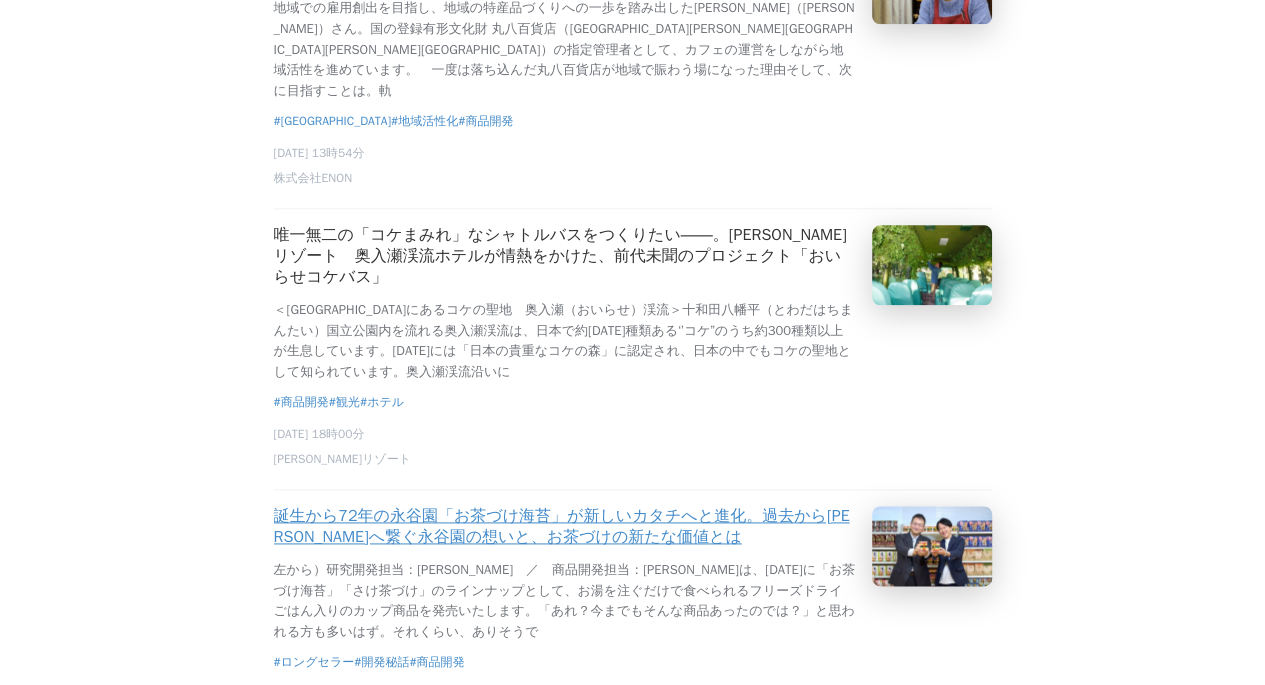click on "誕生から72年の永谷園「お茶づけ海苔」が新しいカタチへと進化。過去から[PERSON_NAME]へ繋ぐ永谷園の想いと、お茶づけの新たな価値とは" at bounding box center [565, 527] 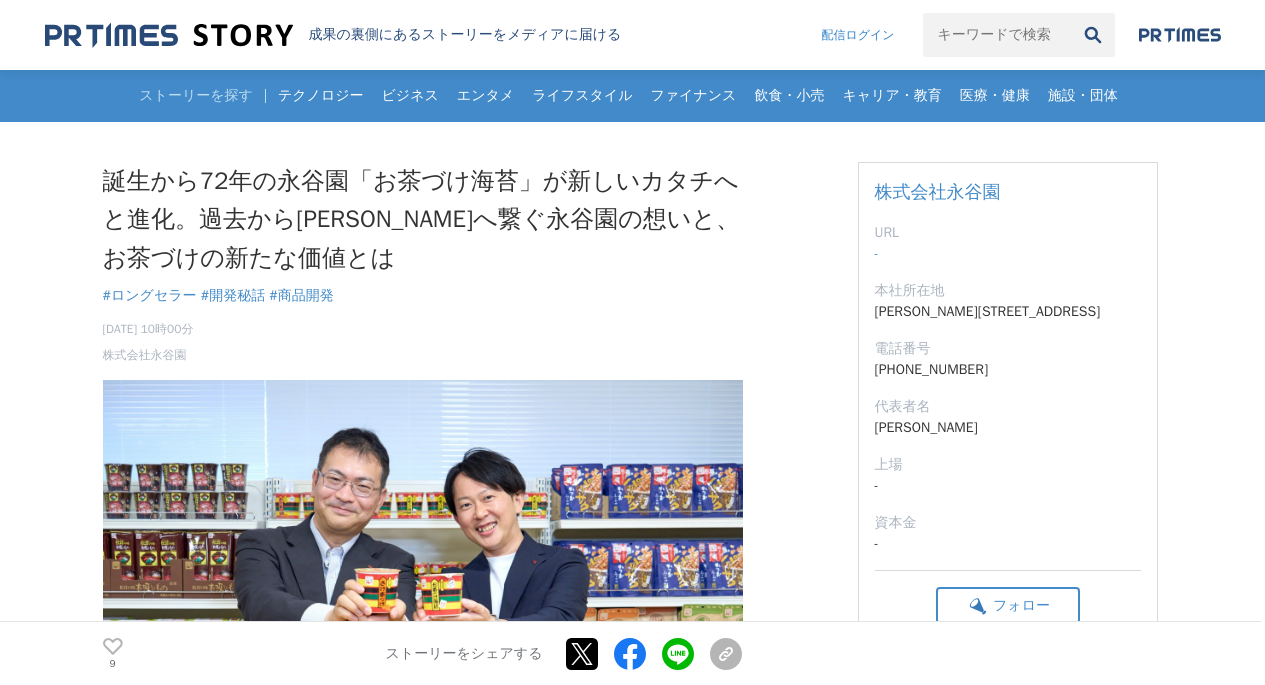 scroll, scrollTop: 0, scrollLeft: 0, axis: both 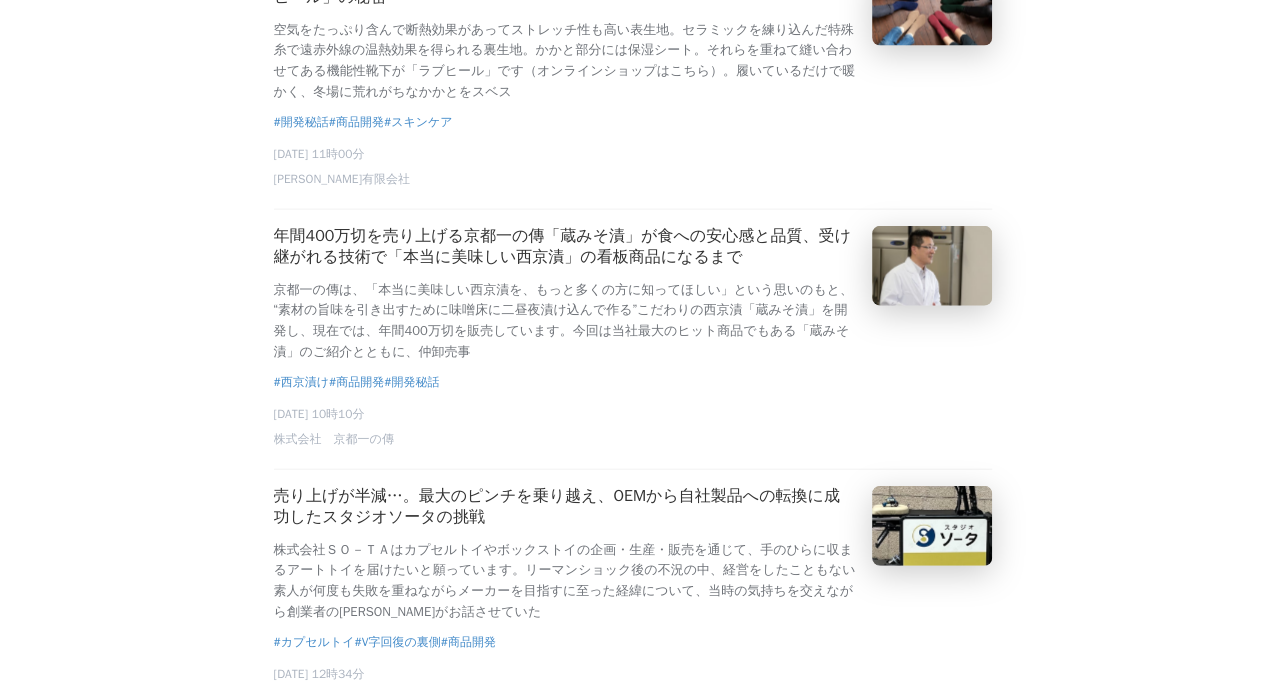 click on "売り上げが半減…。最大のピンチを乗り越え、OEMから自社製品への転換に成功したスタジオソータの挑戦" at bounding box center [565, 507] 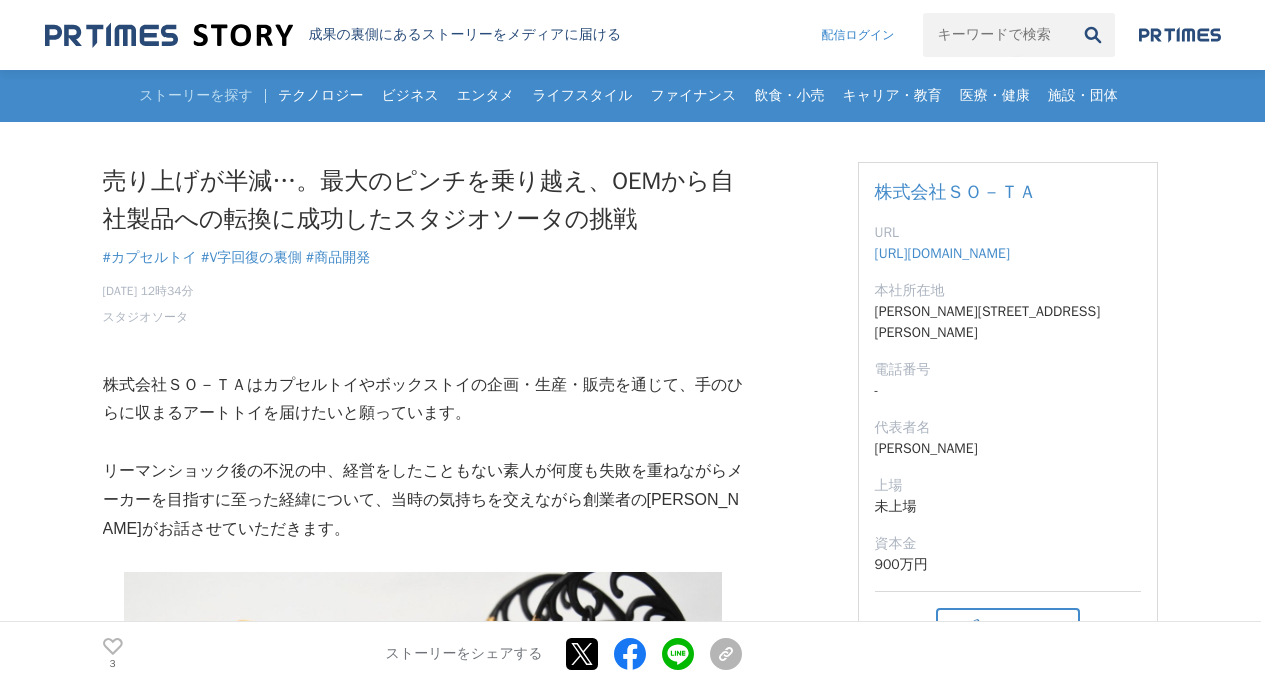 scroll, scrollTop: 0, scrollLeft: 0, axis: both 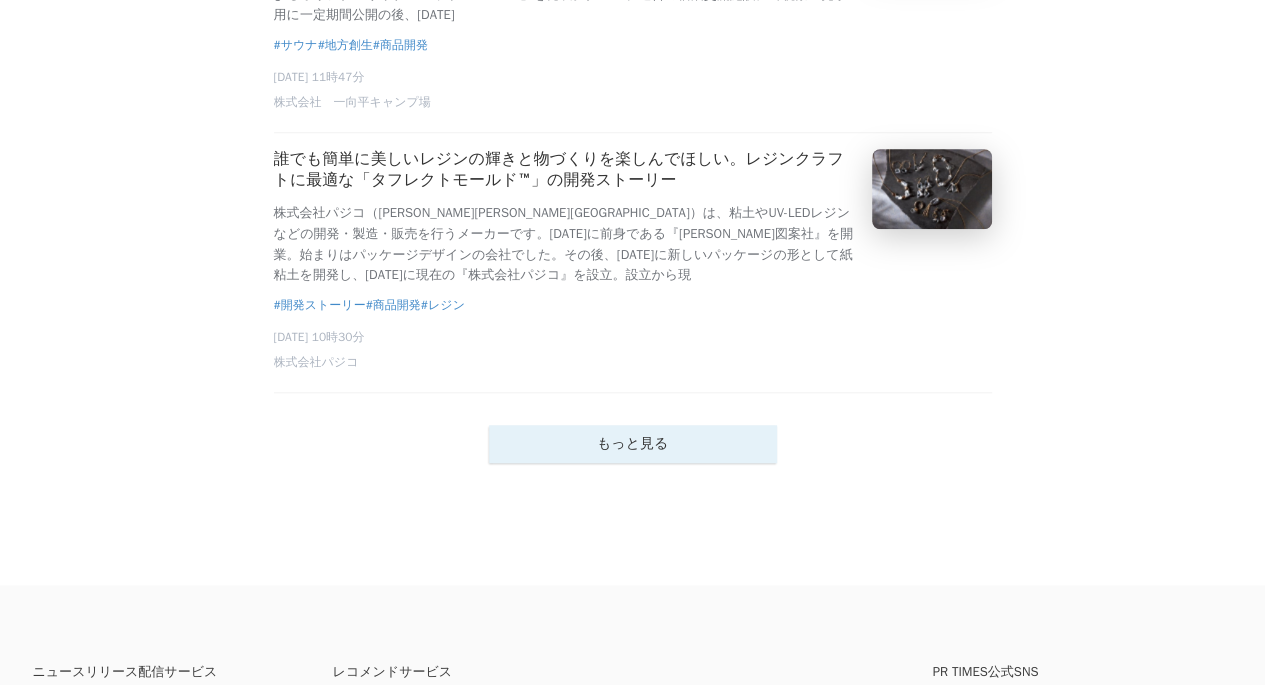 click on "もっと見る" at bounding box center (633, 444) 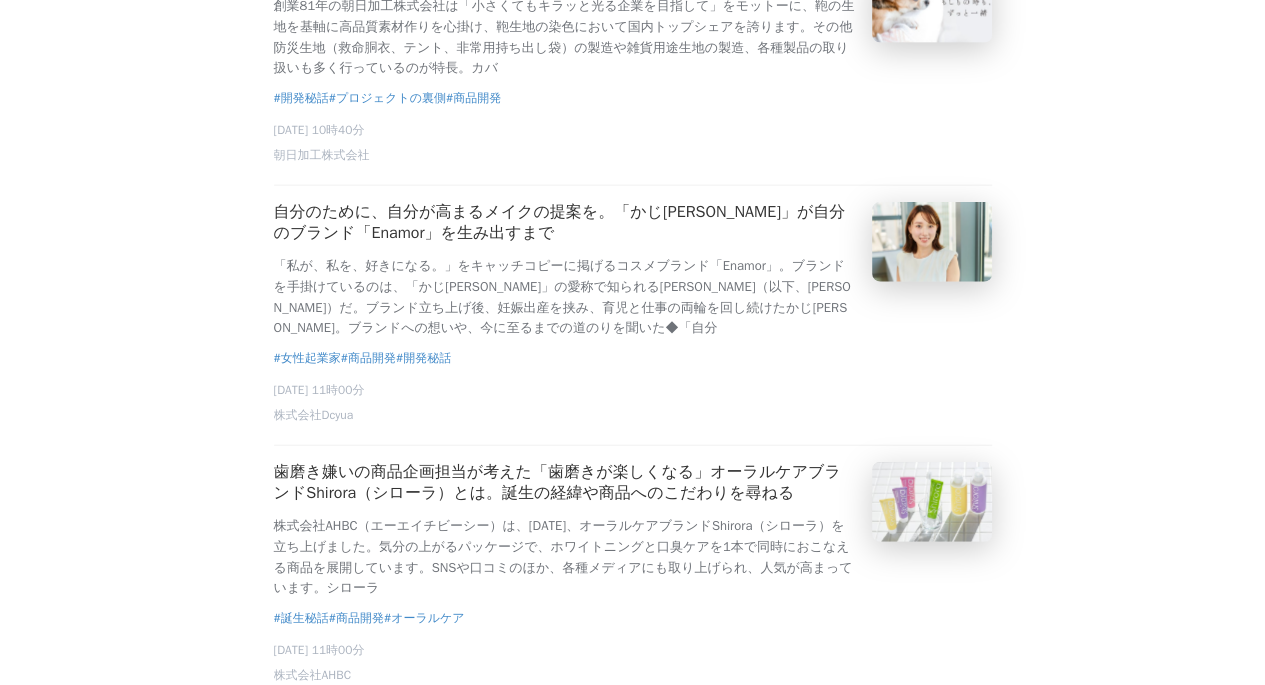 scroll, scrollTop: 6090, scrollLeft: 0, axis: vertical 